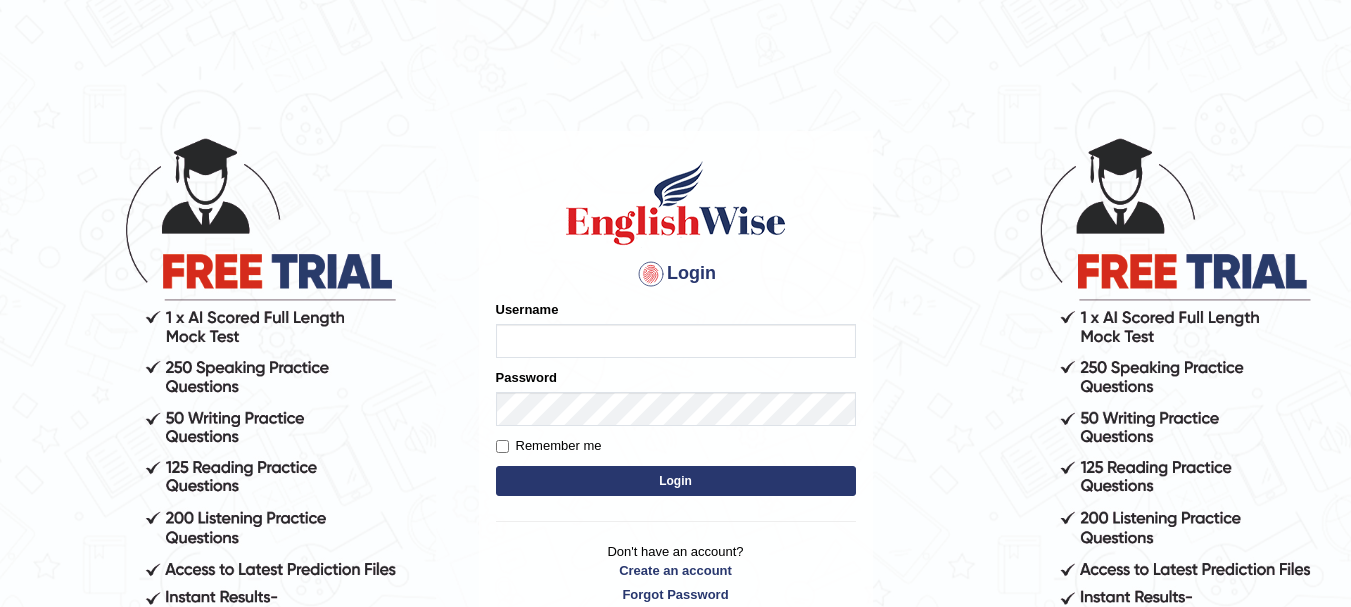 scroll, scrollTop: 0, scrollLeft: 0, axis: both 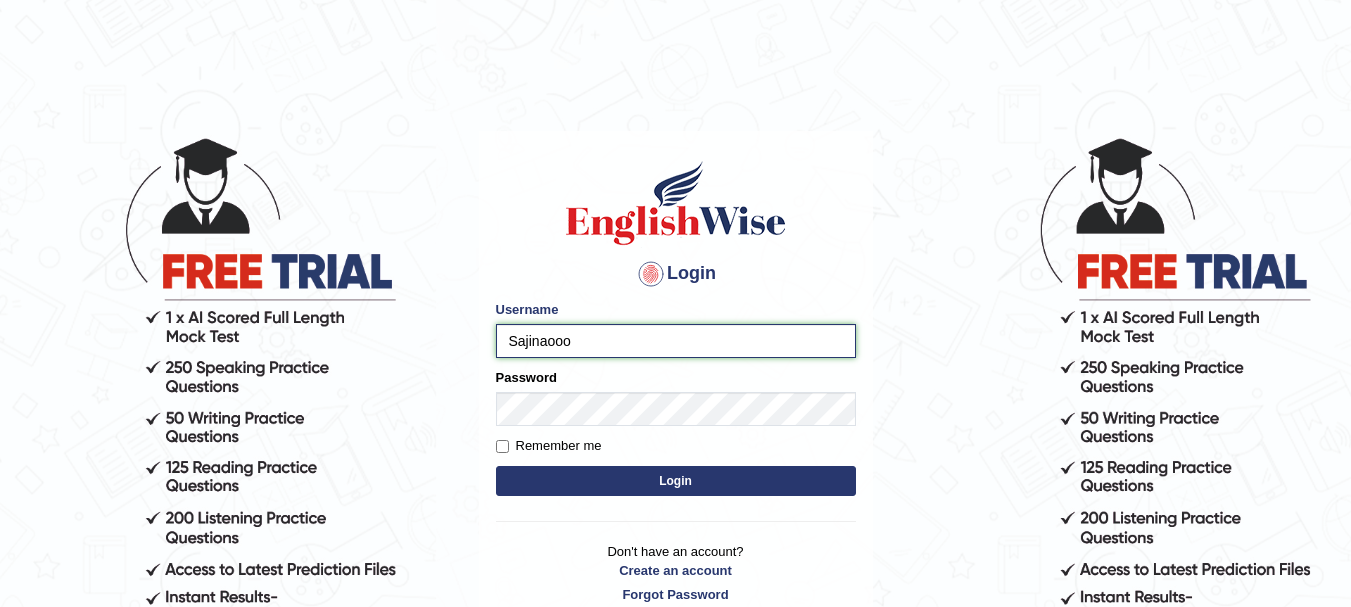 type on "Sajinaooo" 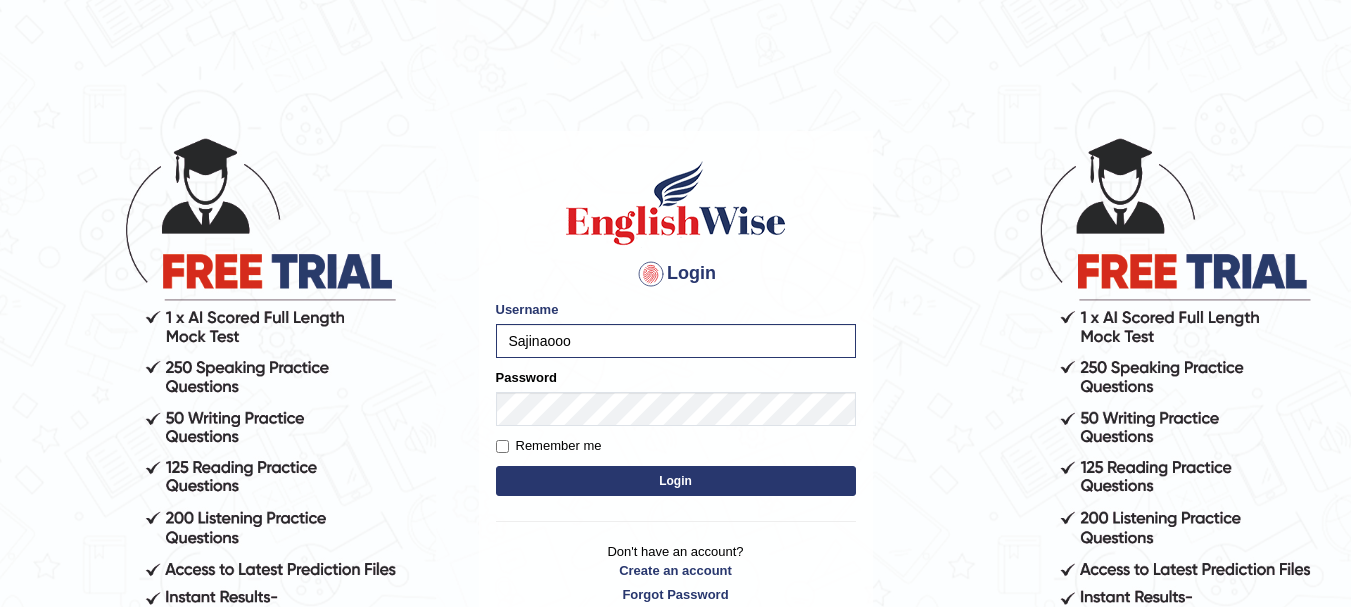 click on "Login" at bounding box center (676, 481) 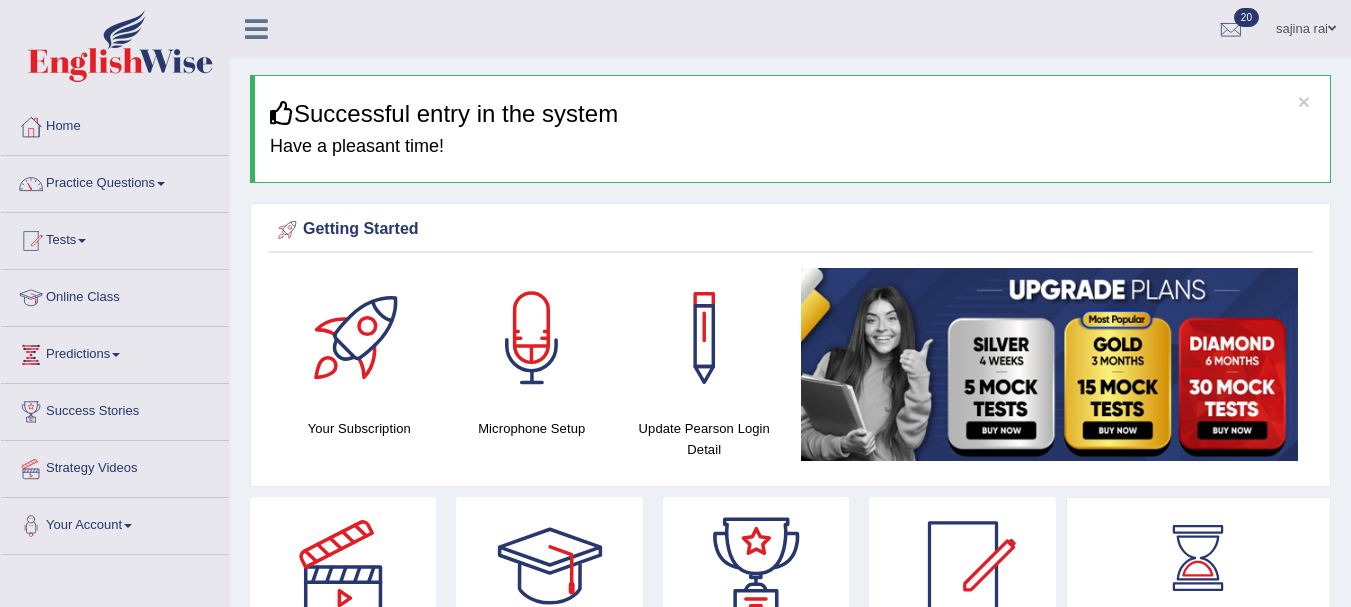 scroll, scrollTop: 0, scrollLeft: 0, axis: both 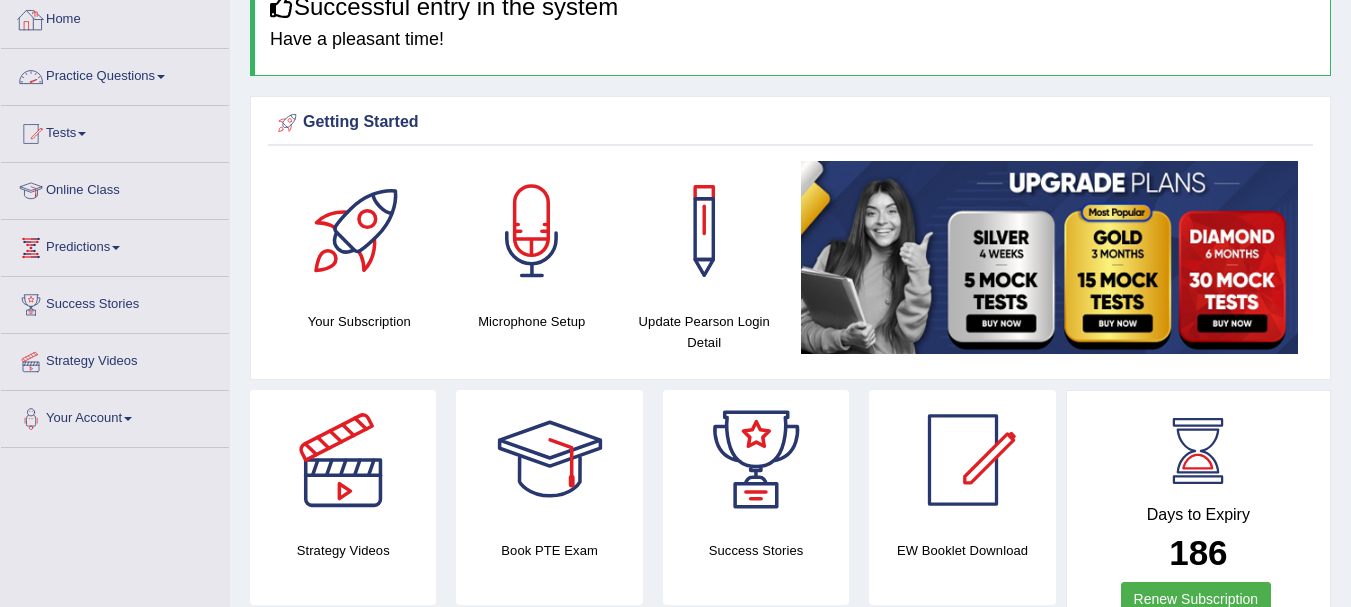 click on "Practice Questions" at bounding box center [115, 74] 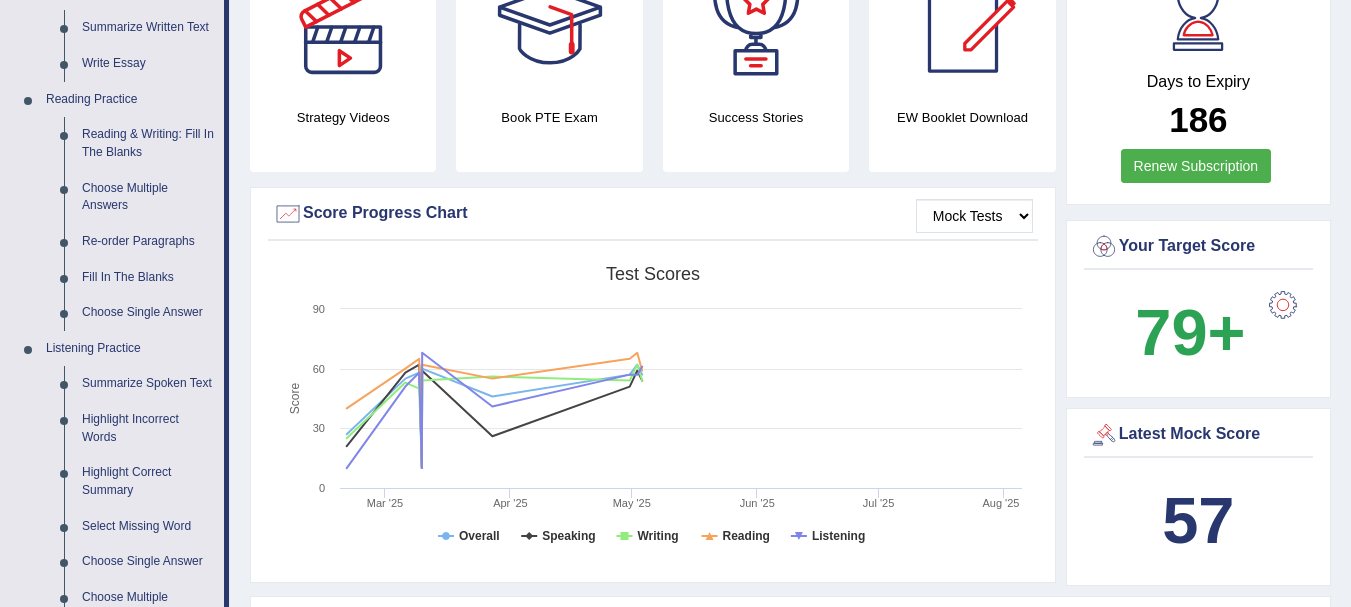 scroll, scrollTop: 590, scrollLeft: 0, axis: vertical 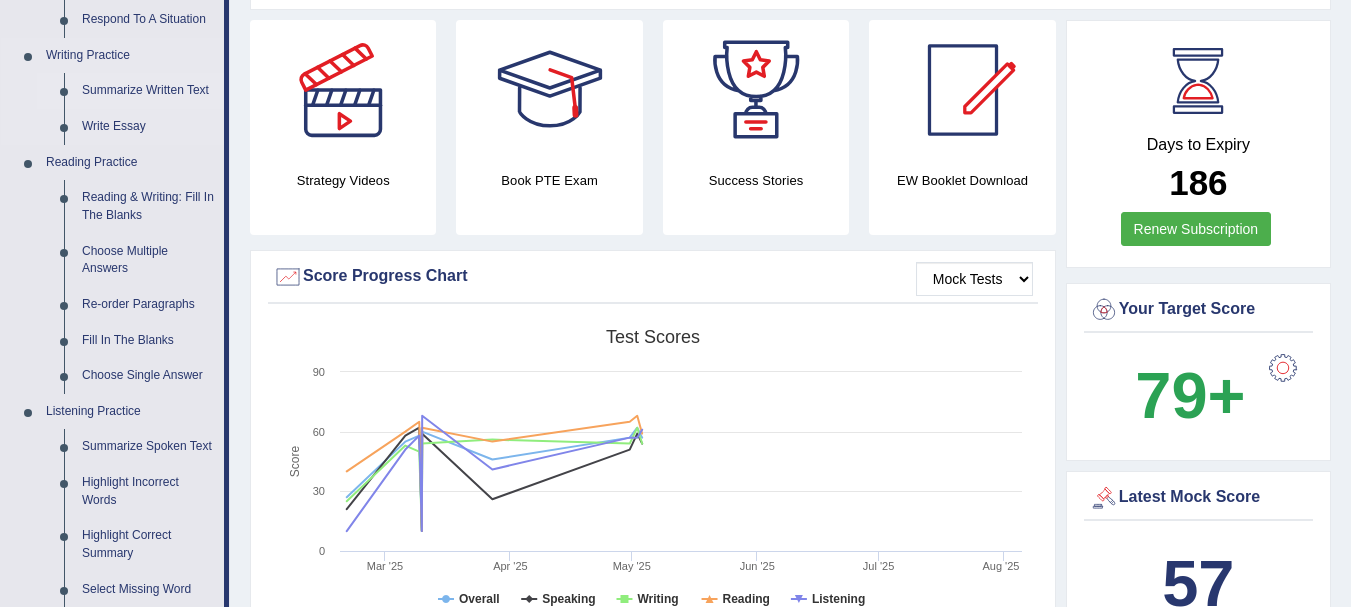 click on "Summarize Written Text" at bounding box center (148, 91) 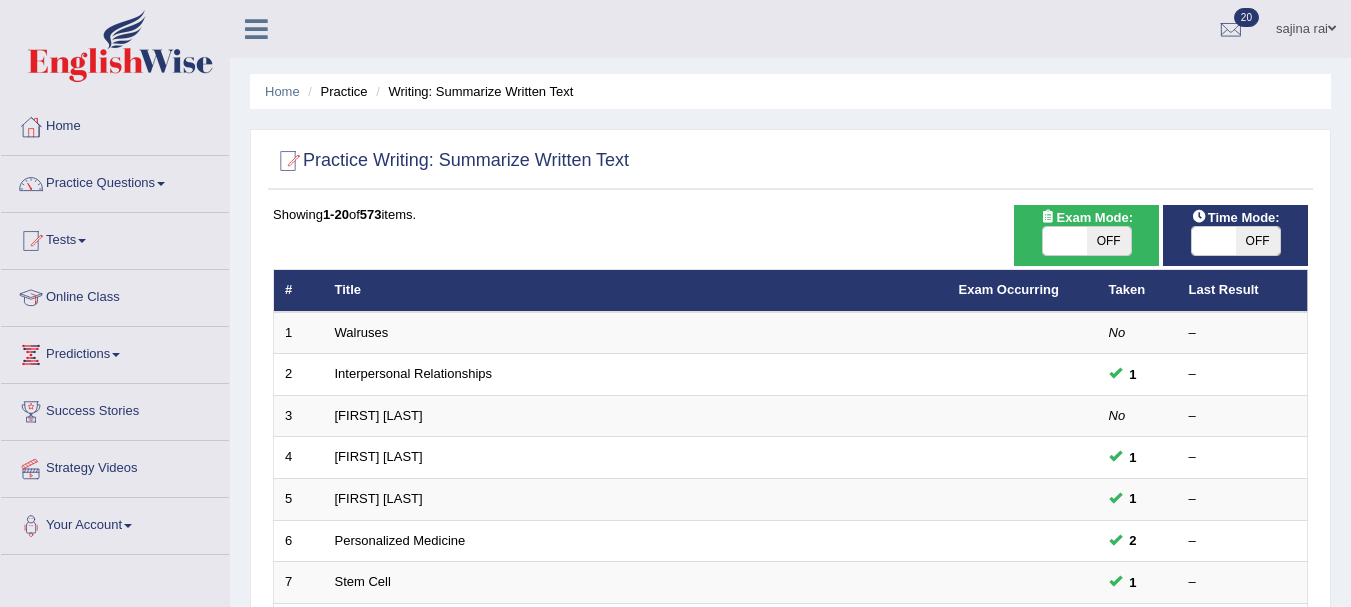 scroll, scrollTop: 0, scrollLeft: 0, axis: both 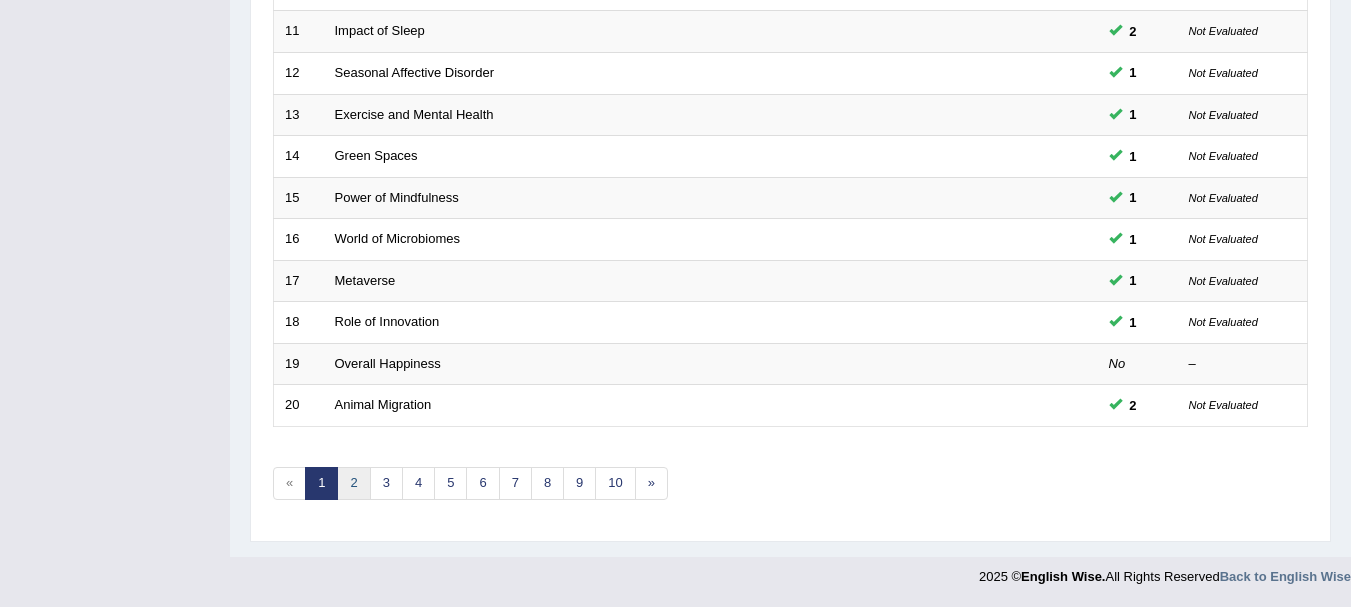click on "2" at bounding box center (353, 483) 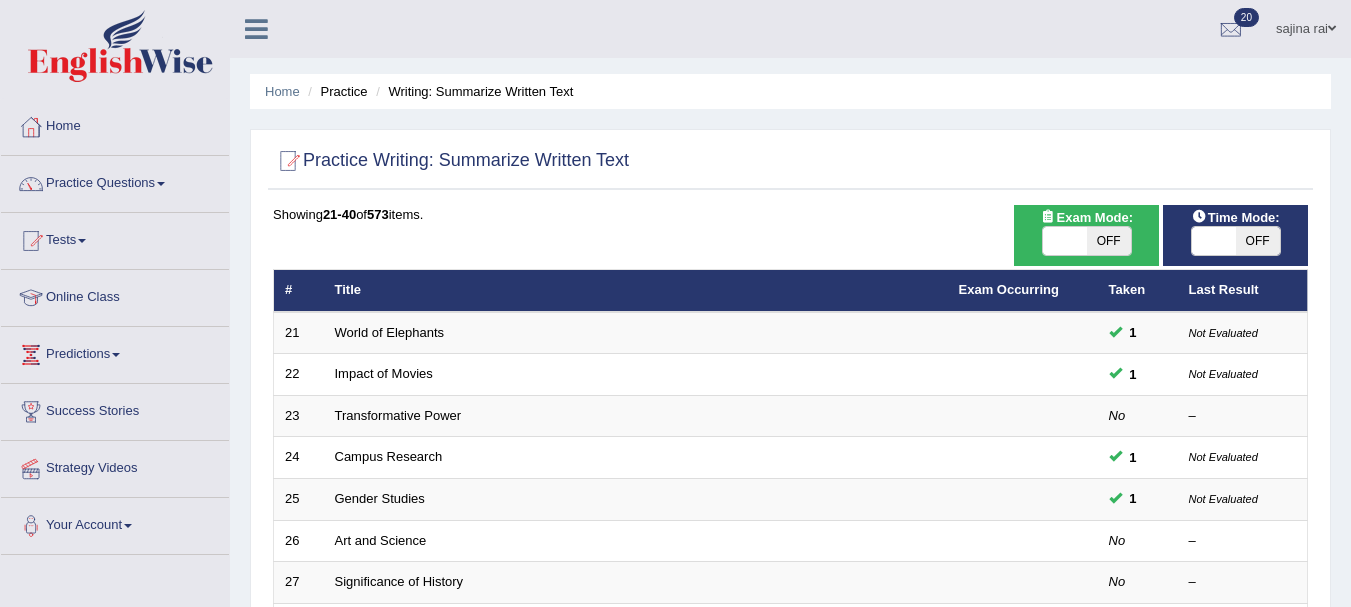 scroll, scrollTop: 0, scrollLeft: 0, axis: both 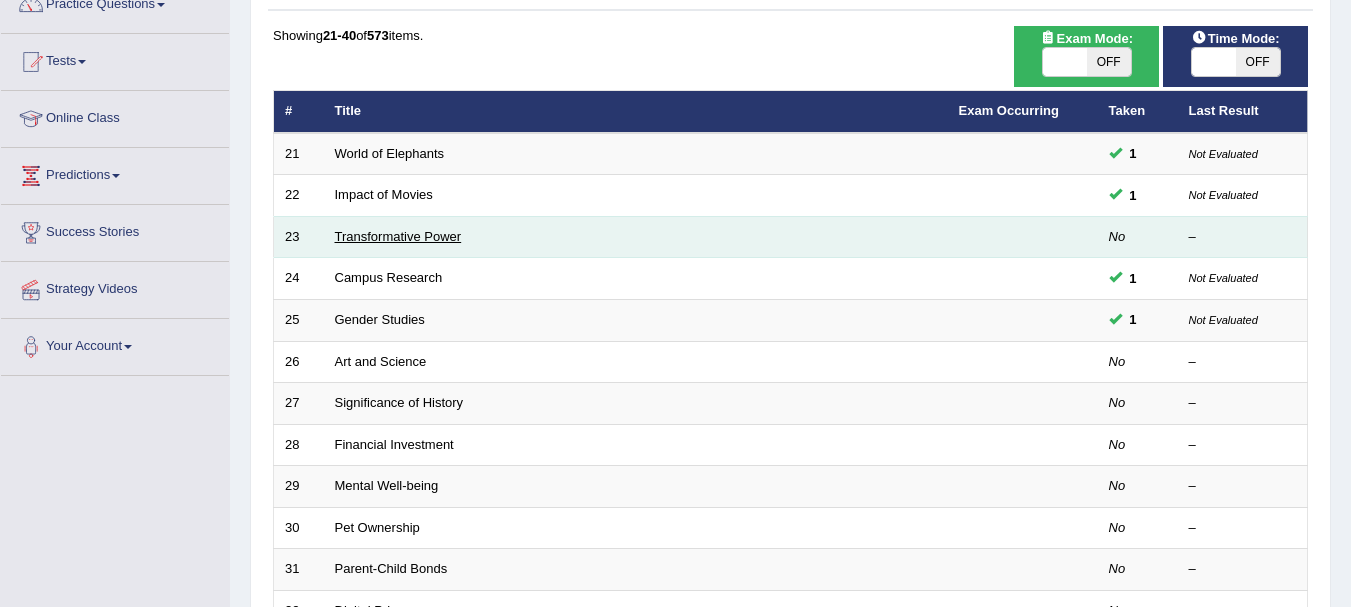 click on "Transformative Power" at bounding box center [398, 236] 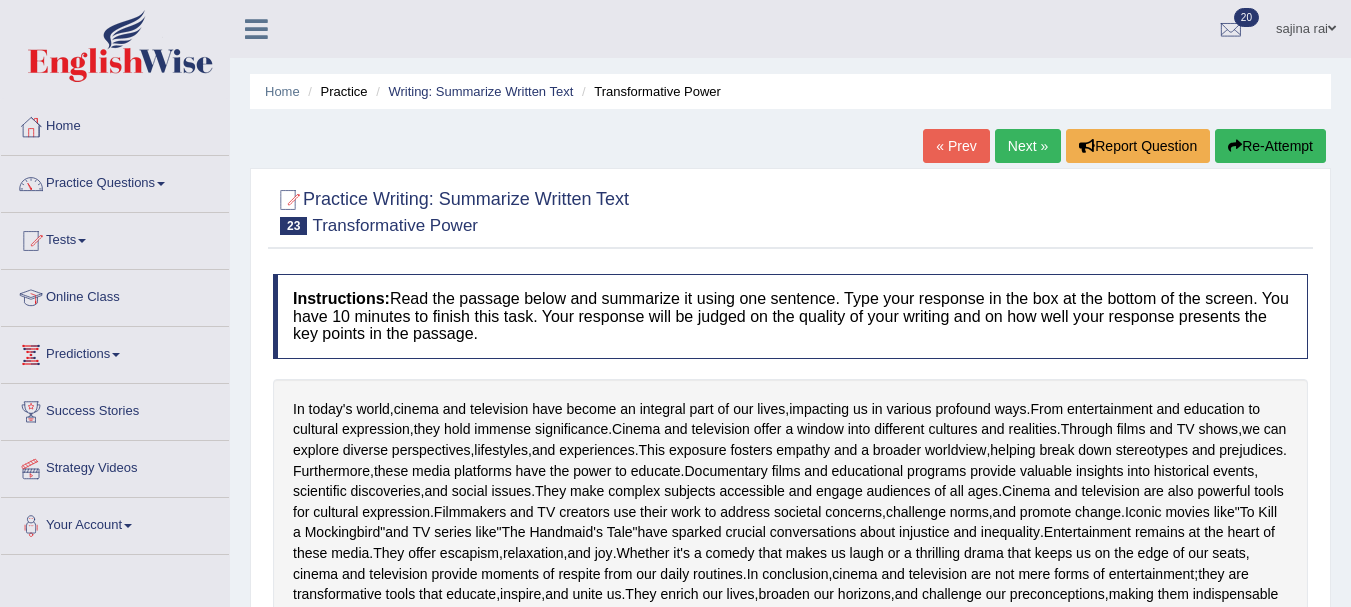 scroll, scrollTop: 0, scrollLeft: 0, axis: both 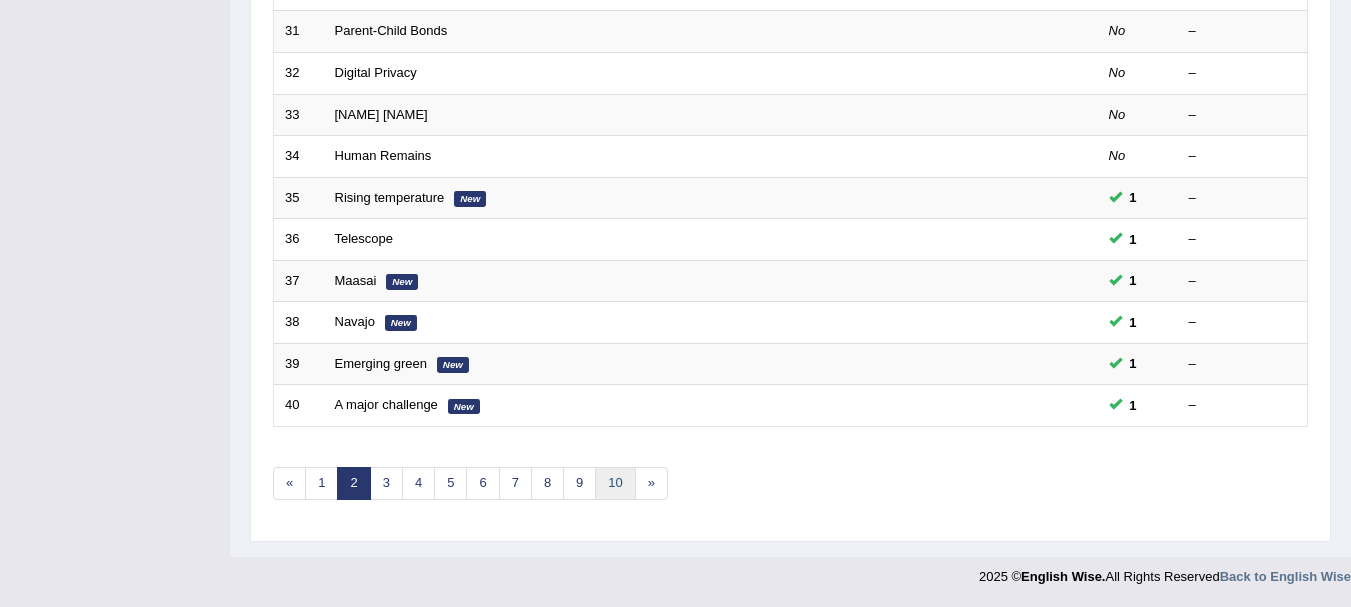 click on "10" at bounding box center [615, 483] 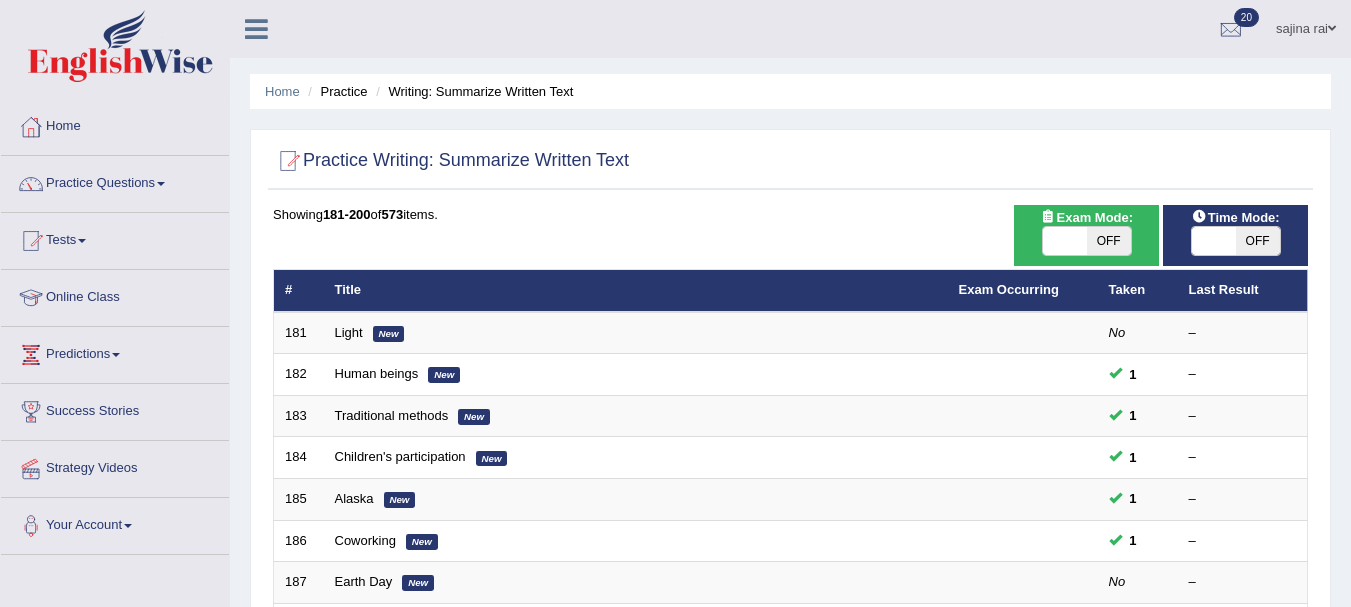 scroll, scrollTop: 0, scrollLeft: 0, axis: both 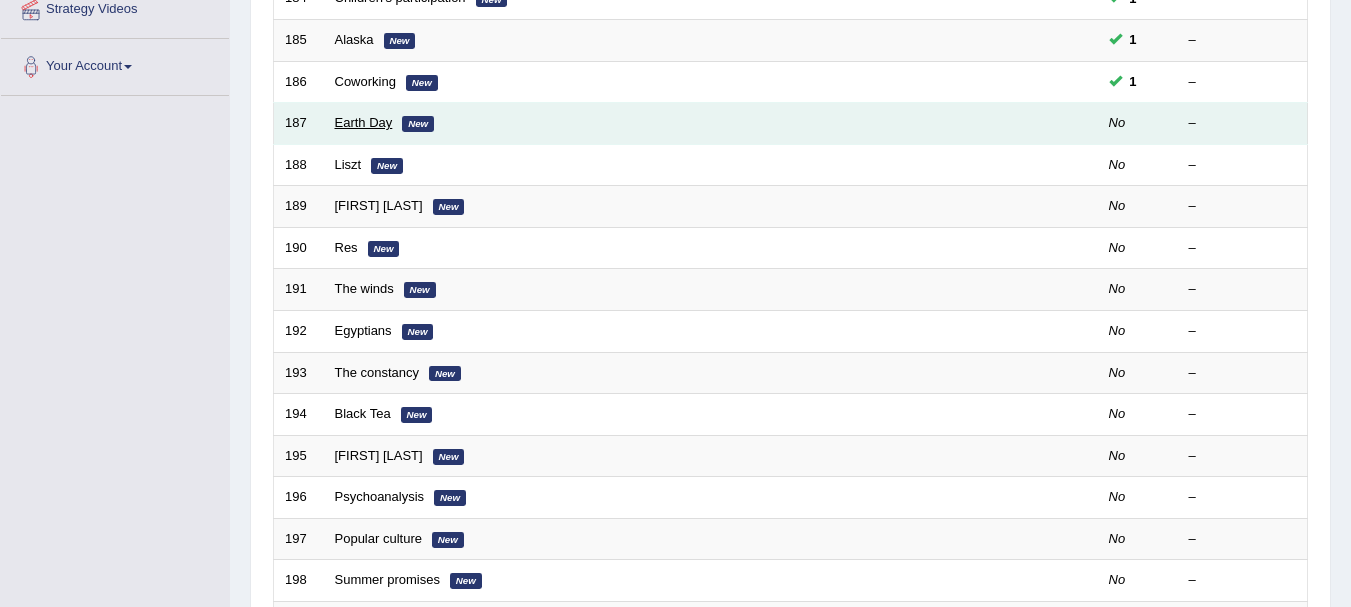click on "Earth Day" at bounding box center [364, 122] 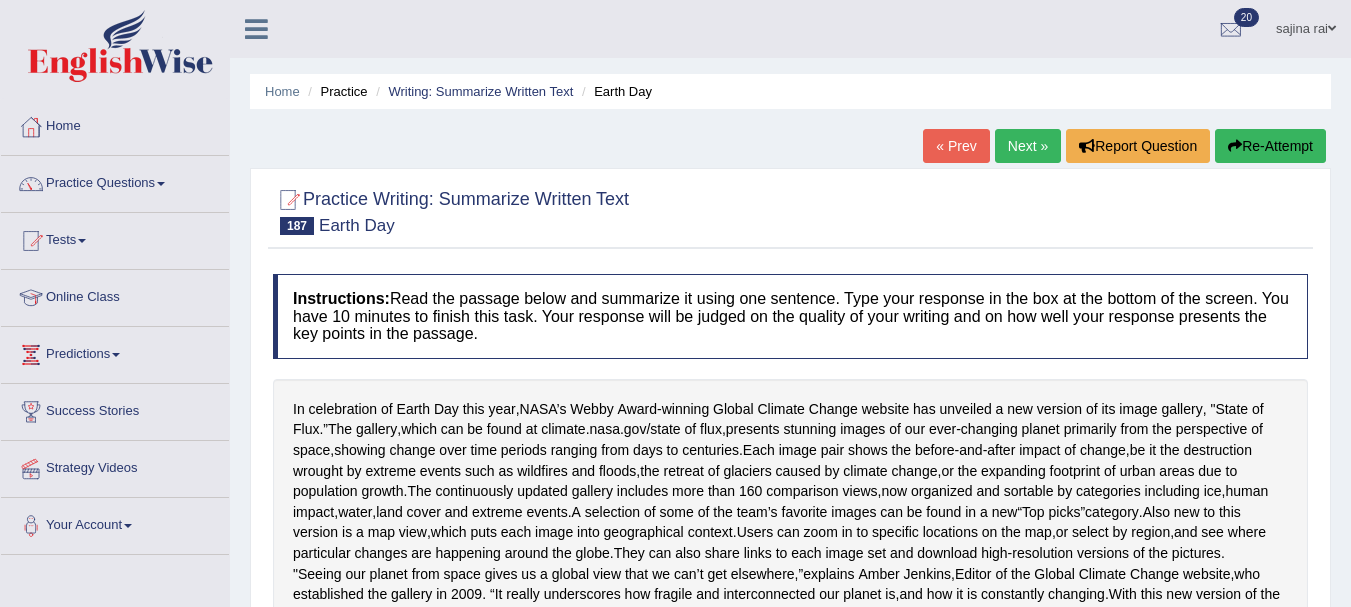 scroll, scrollTop: 0, scrollLeft: 0, axis: both 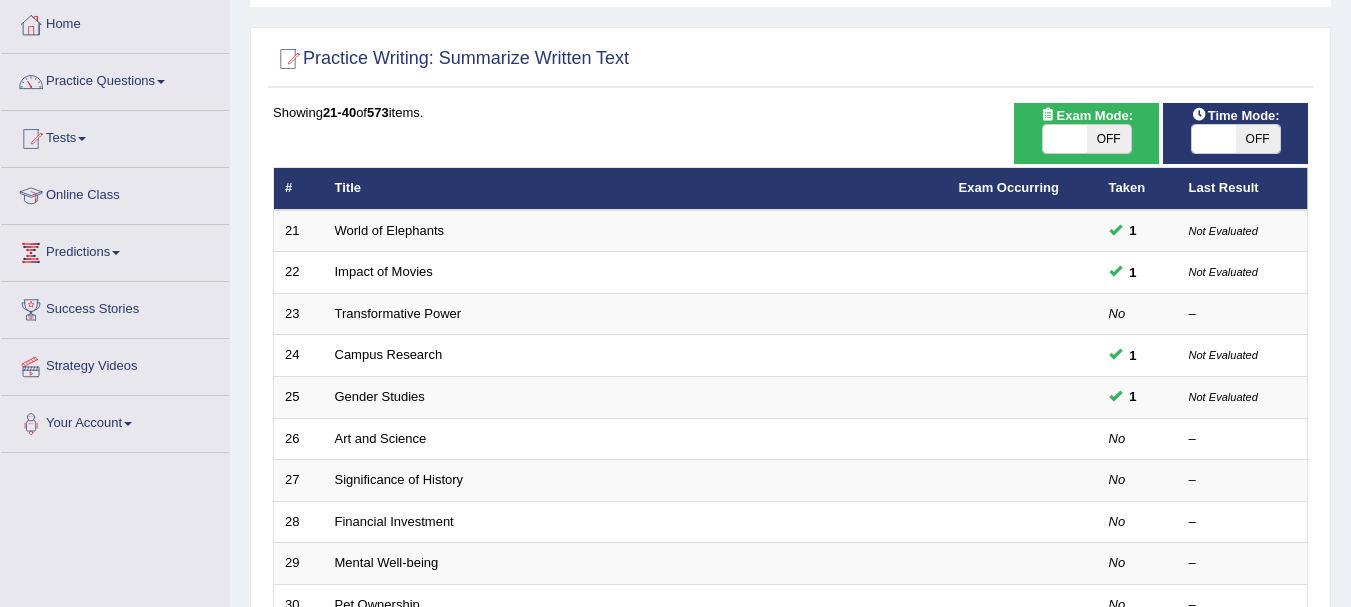 click on "OFF" at bounding box center [1258, 139] 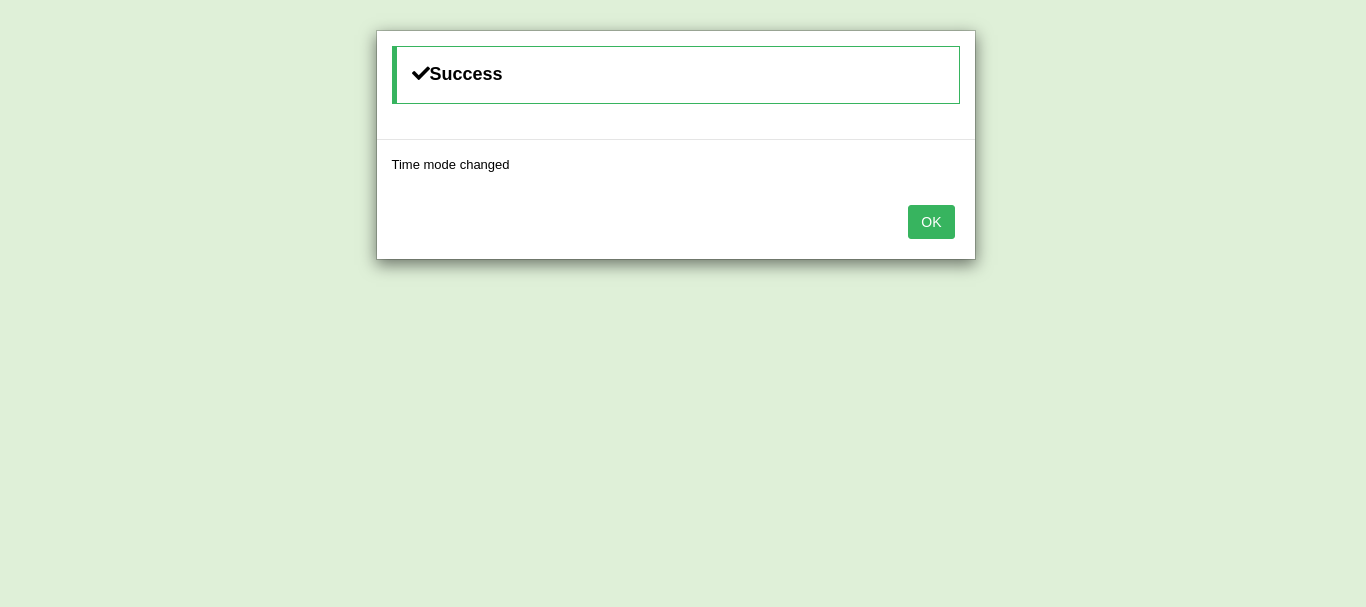 click on "OK" at bounding box center [931, 222] 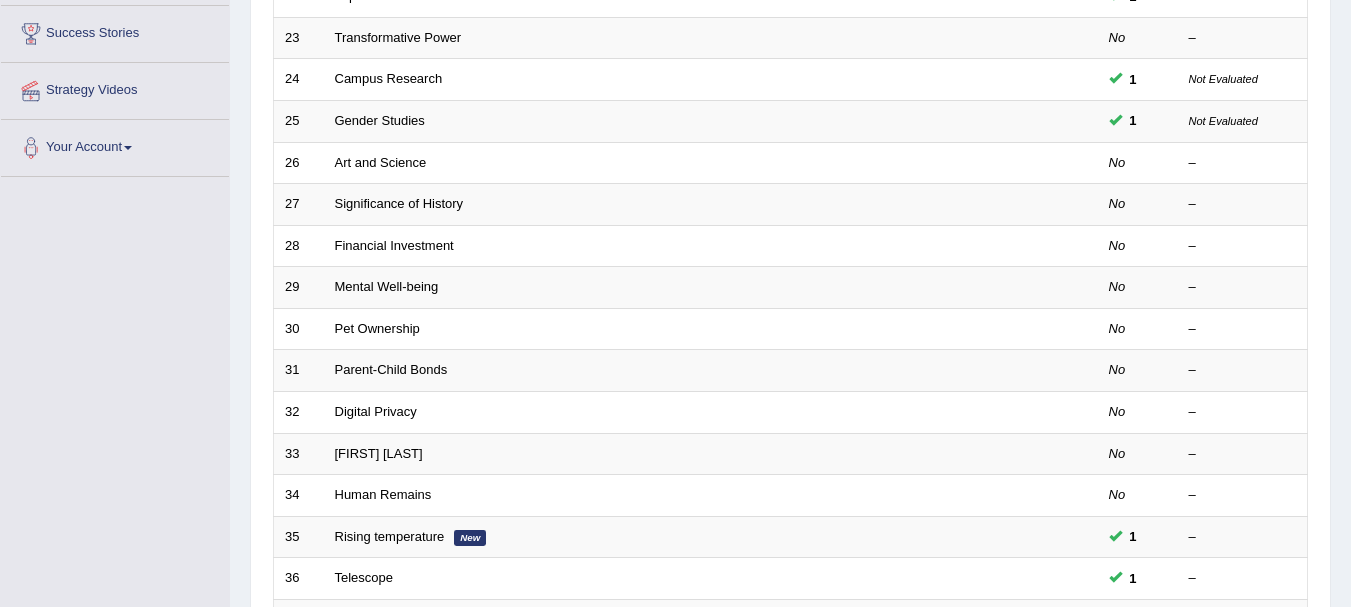 scroll, scrollTop: 385, scrollLeft: 0, axis: vertical 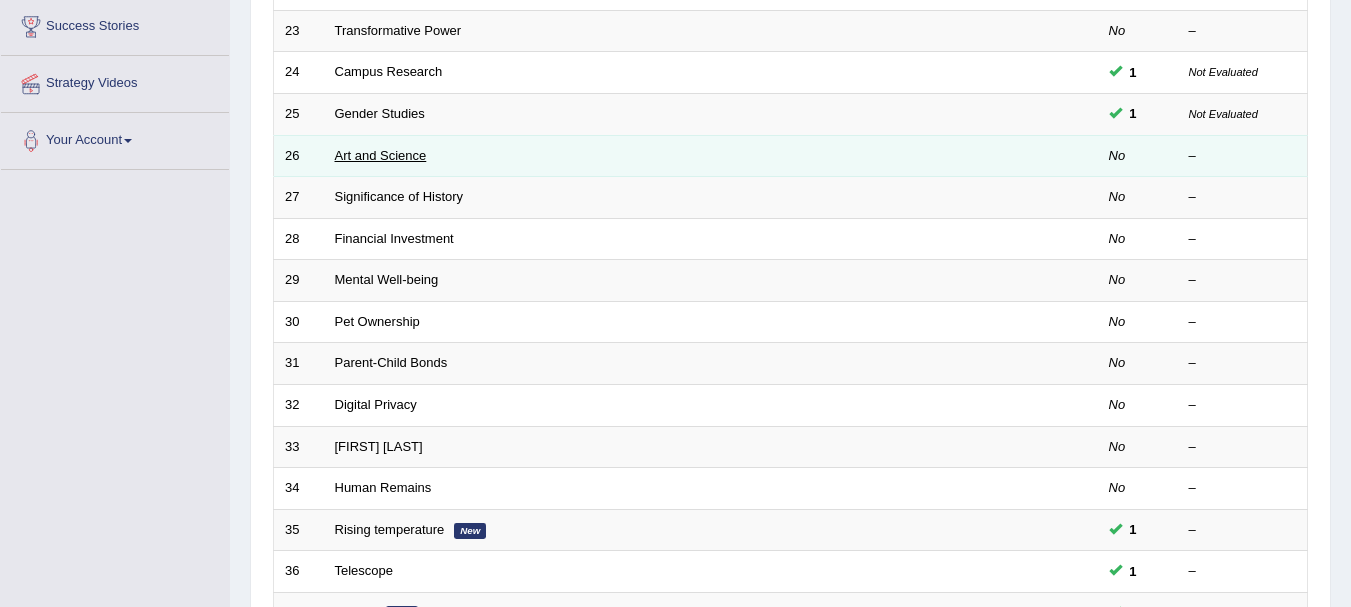 click on "Art and Science" at bounding box center [381, 155] 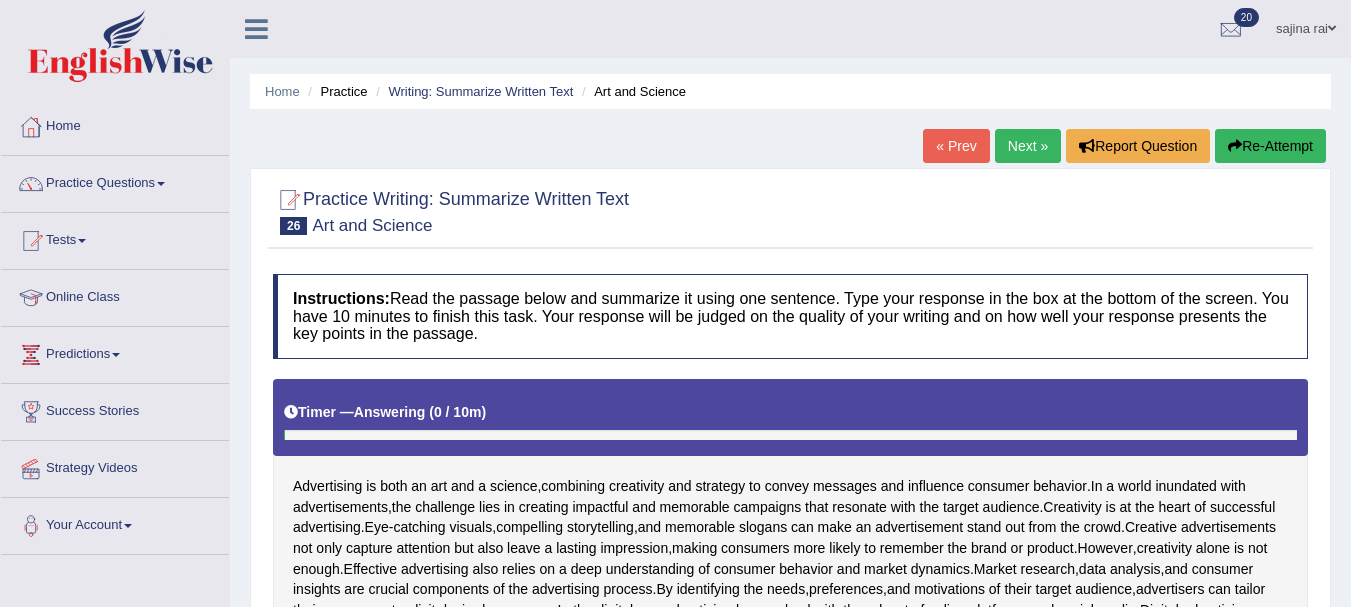 scroll, scrollTop: 0, scrollLeft: 0, axis: both 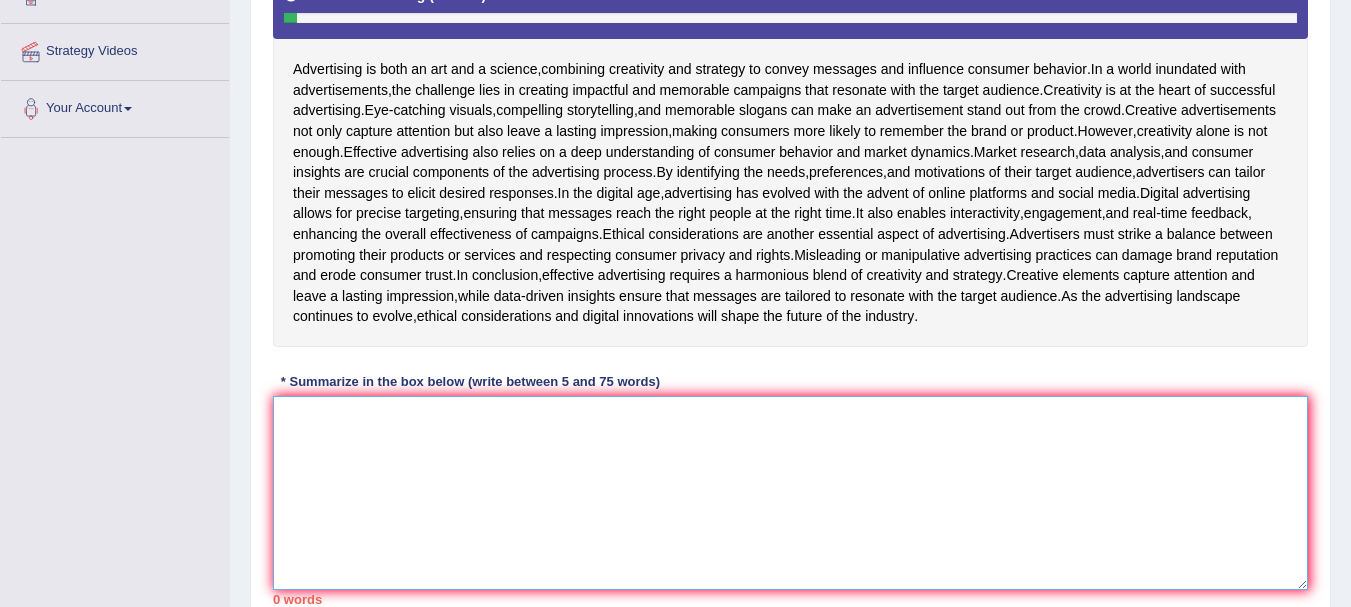 click at bounding box center [790, 493] 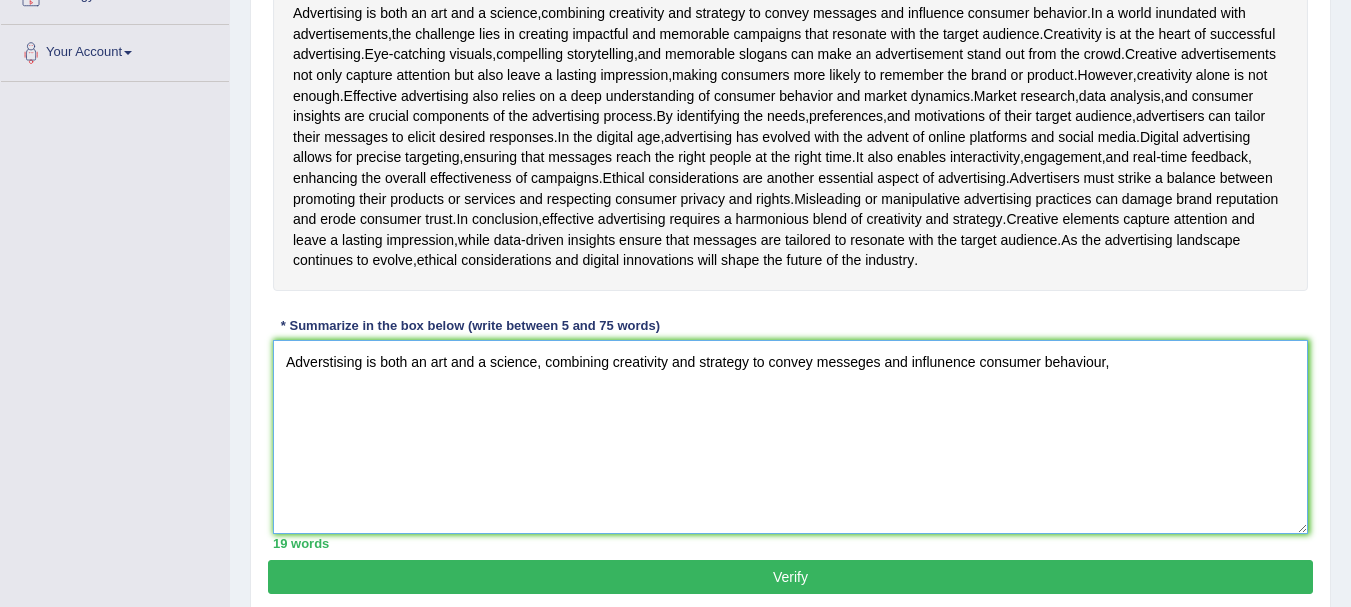 scroll, scrollTop: 466, scrollLeft: 0, axis: vertical 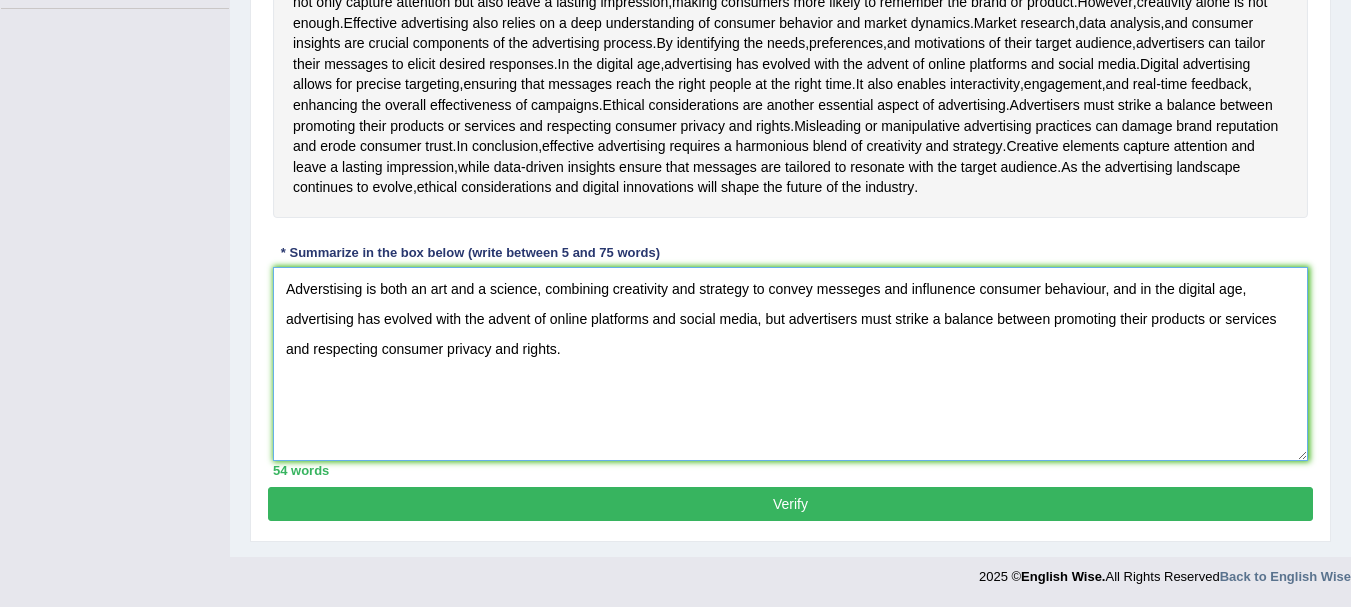 type on "Adverstising is both an art and a science, combining creativity and strategy to convey messeges and influnence consumer behaviour, and in the digital age, advertising has evolved with the advent of online platforms and social media, but advertisers must strike a balance between promoting their products or services and respecting consumer privacy and rights." 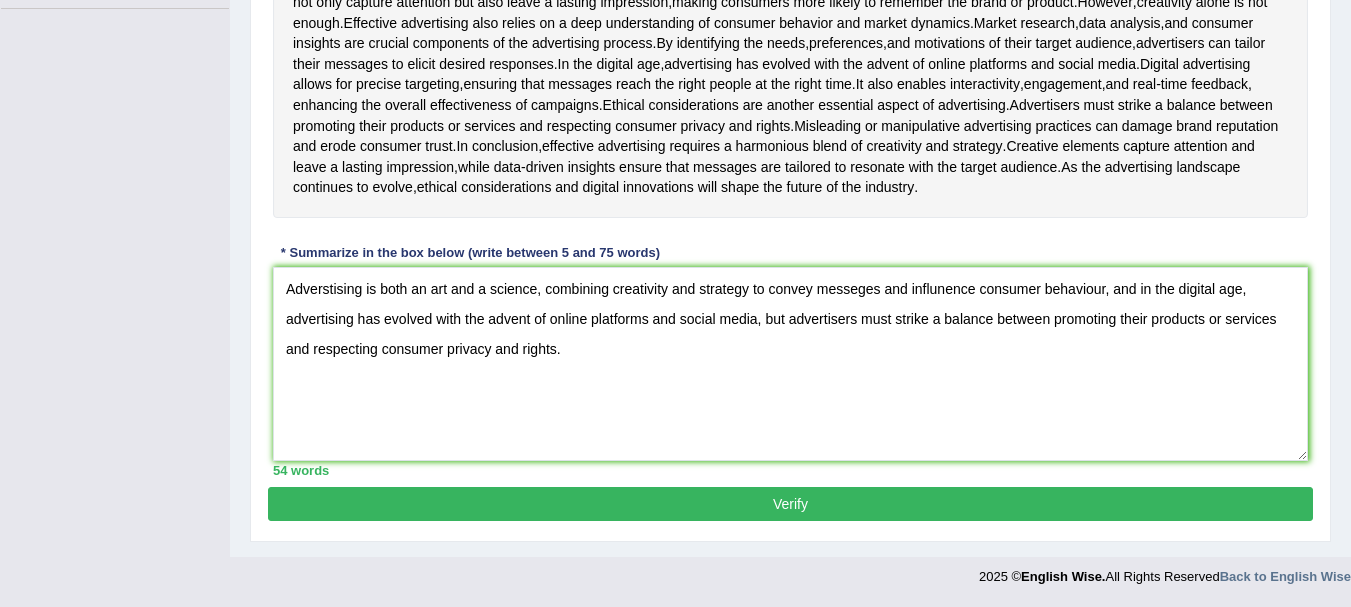 click on "Verify" at bounding box center [790, 504] 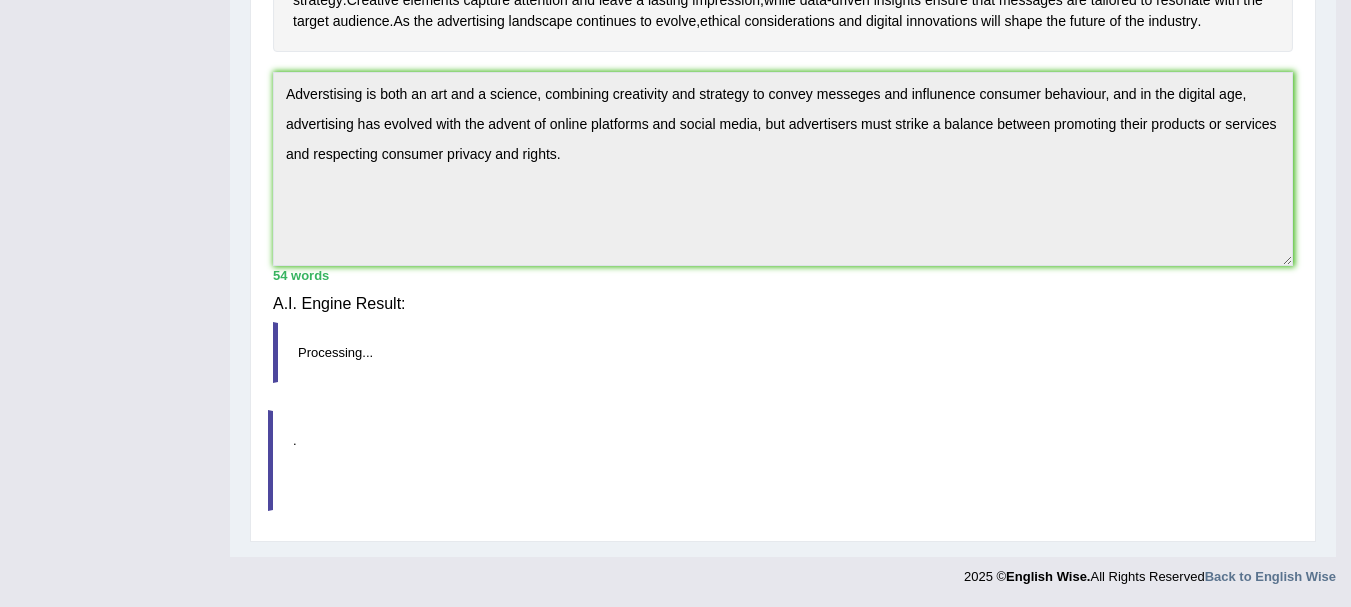 scroll, scrollTop: 622, scrollLeft: 0, axis: vertical 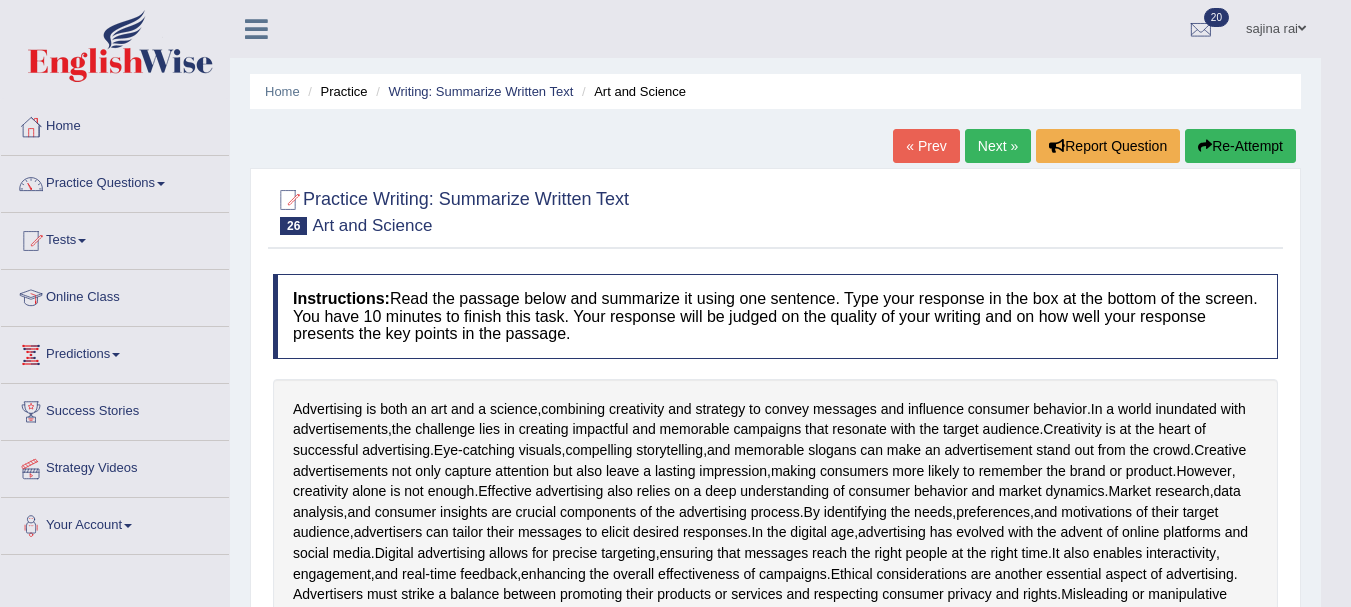 click on "Next »" at bounding box center [998, 146] 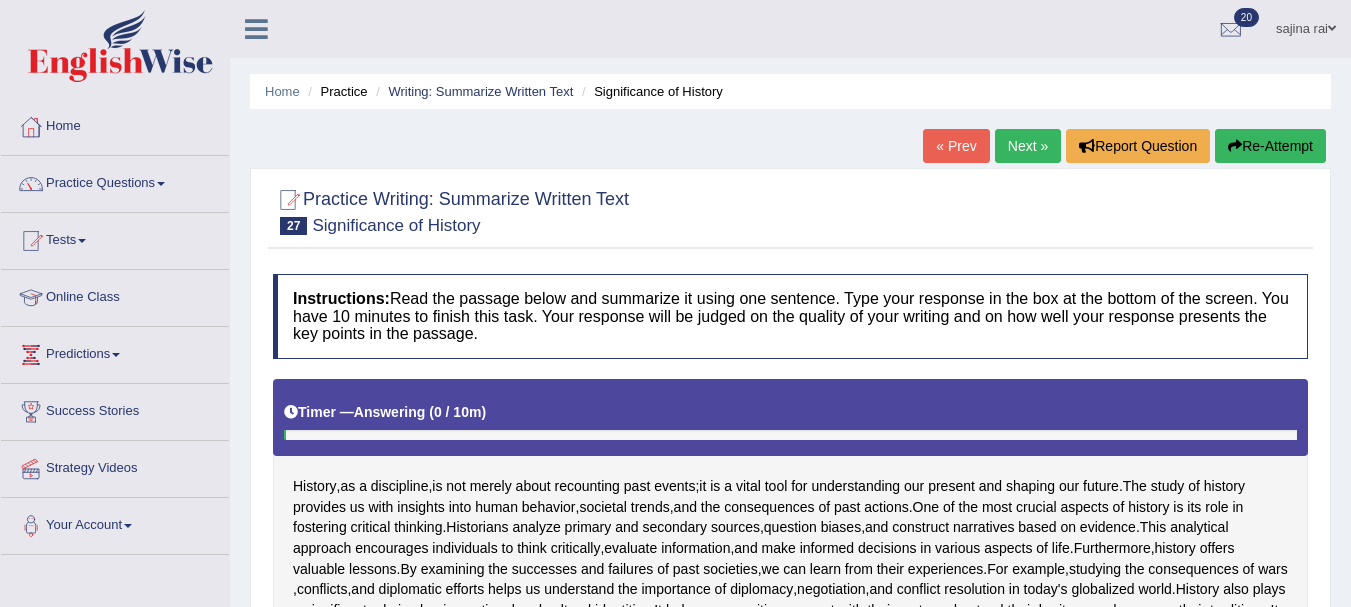 scroll, scrollTop: 0, scrollLeft: 0, axis: both 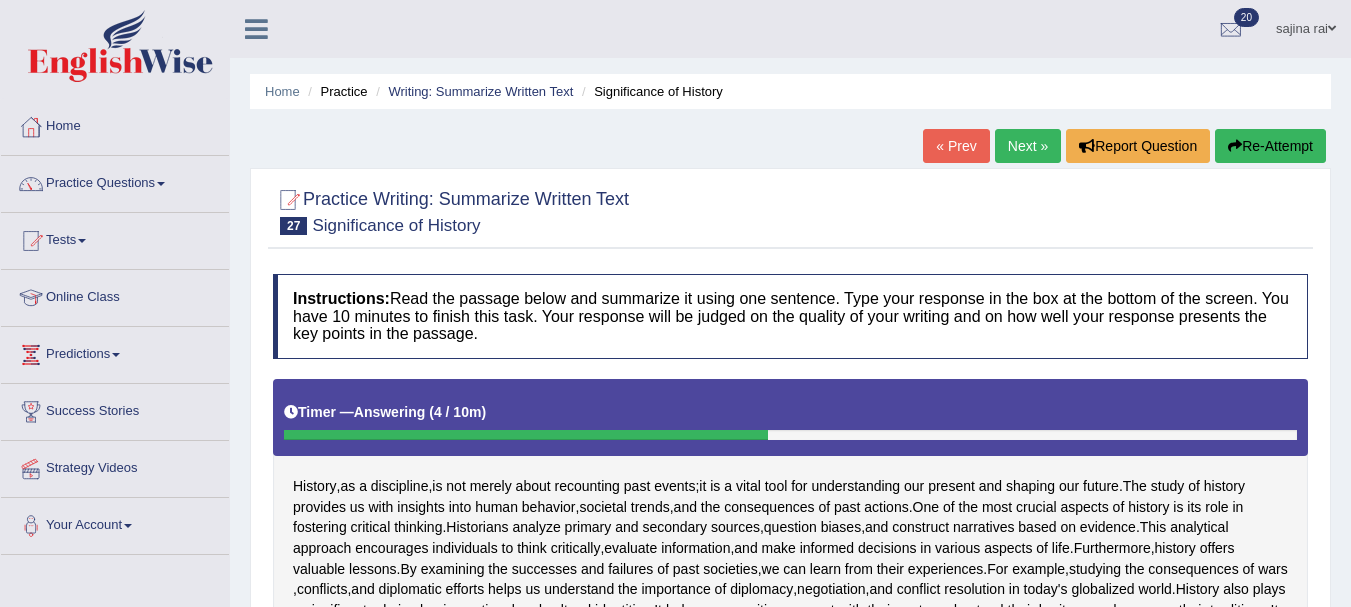 click on "Re-Attempt" at bounding box center [1270, 146] 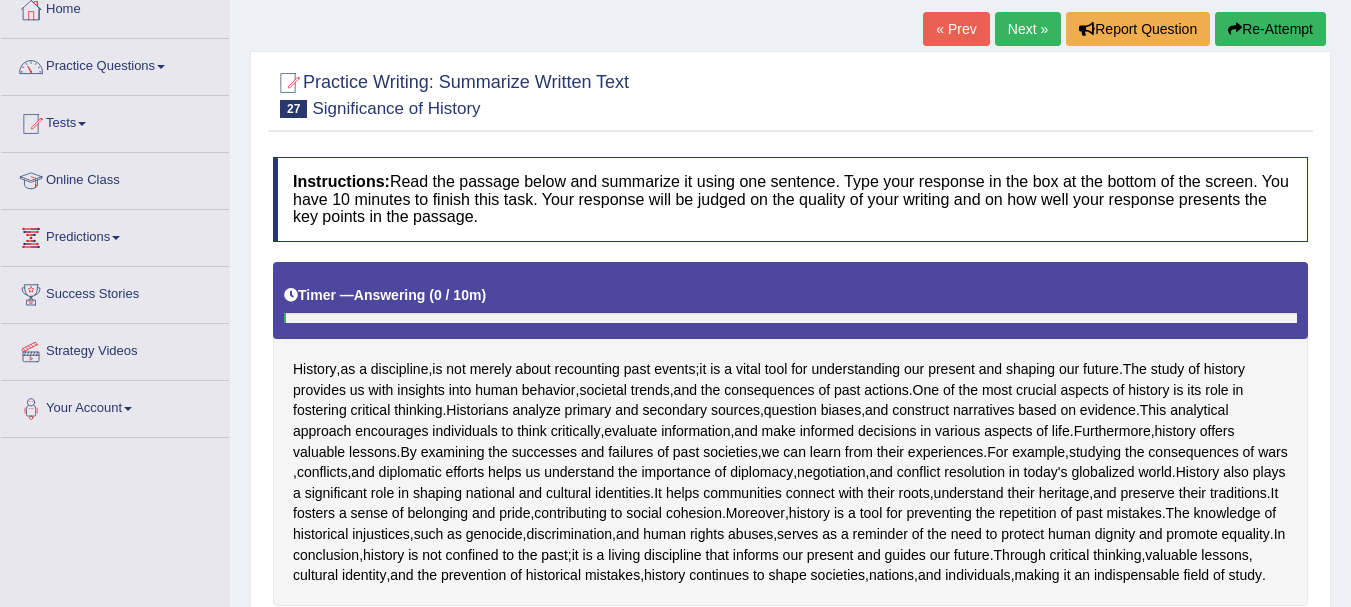 scroll, scrollTop: 0, scrollLeft: 0, axis: both 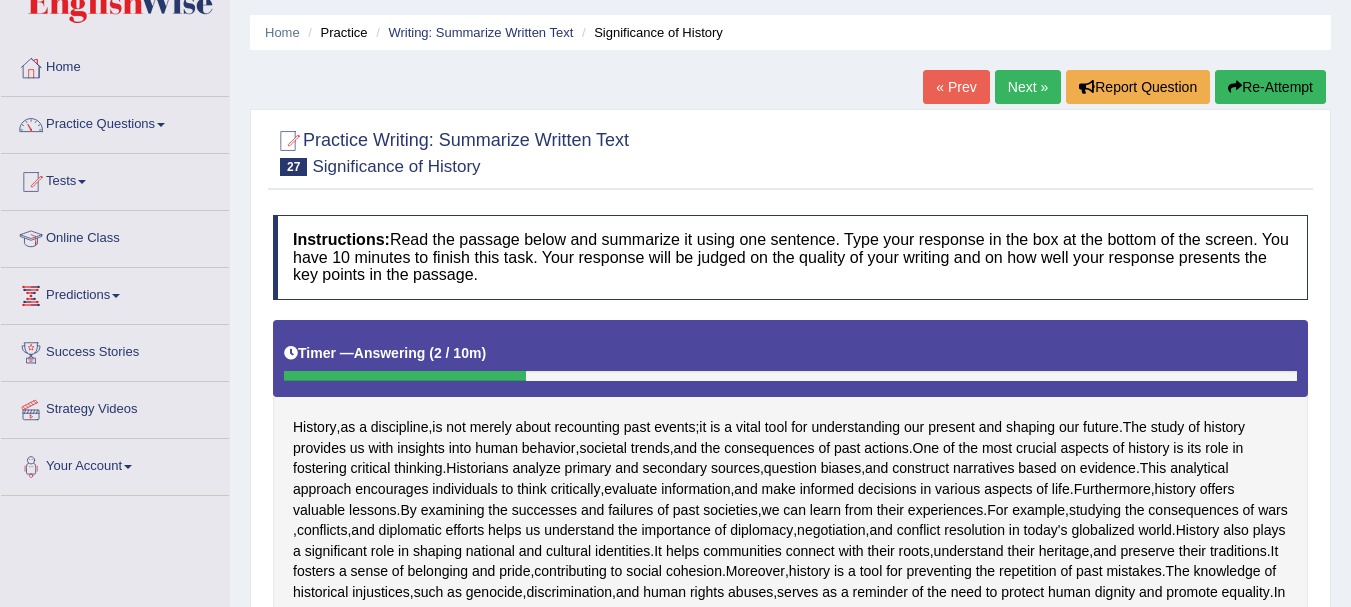 click on "Next »" at bounding box center [1028, 87] 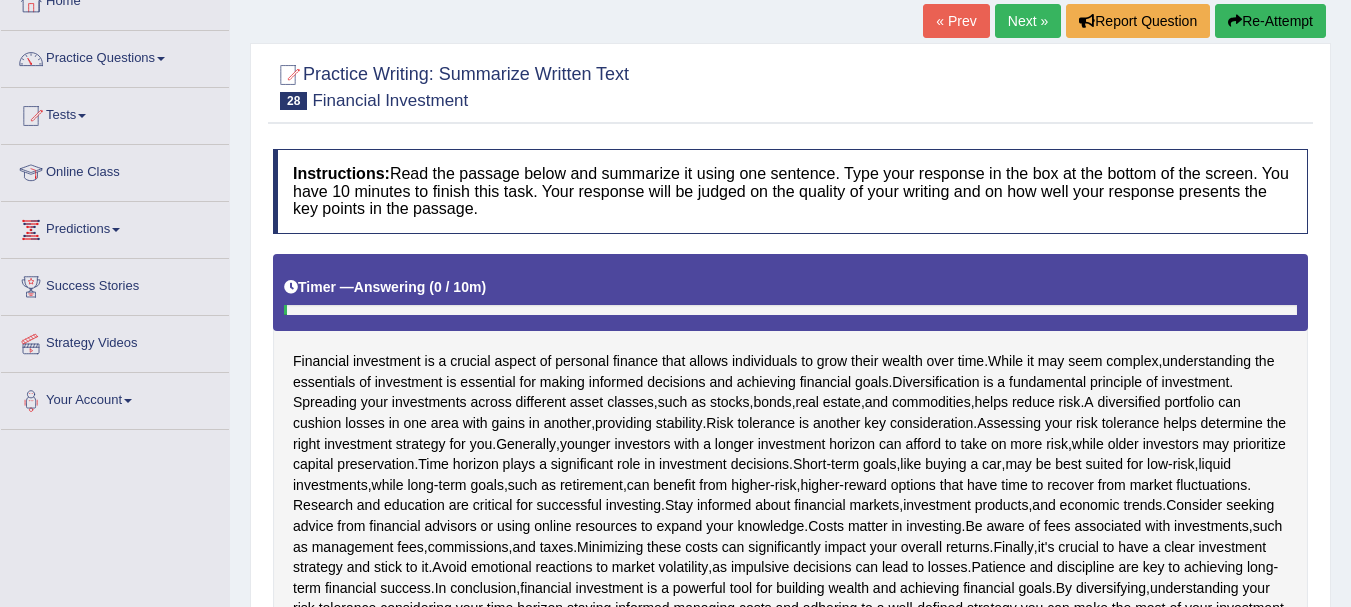 scroll, scrollTop: 0, scrollLeft: 0, axis: both 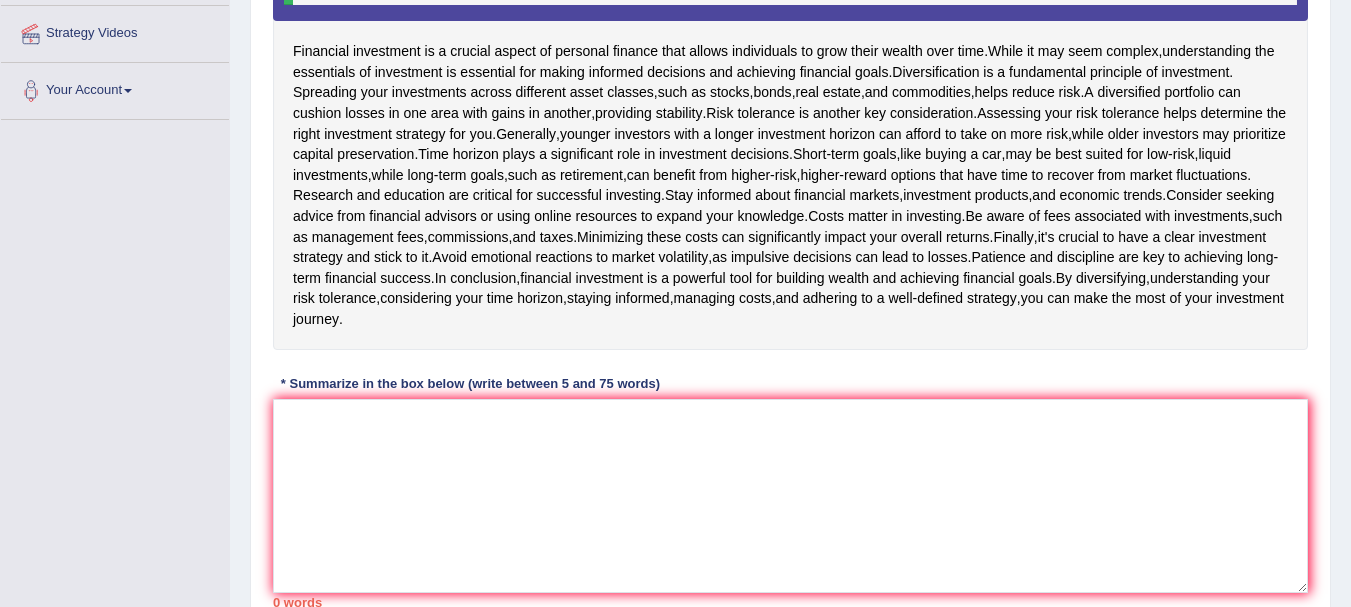 click on "Toggle navigation
Home
Practice Questions   Speaking Practice Read Aloud
Repeat Sentence
Describe Image
Re-tell Lecture
Answer Short Question
Summarize Group Discussion
Respond To A Situation
Writing Practice  Summarize Written Text
Write Essay
Reading Practice  Reading & Writing: Fill In The Blanks
Choose Multiple Answers
Re-order Paragraphs
Fill In The Blanks
Choose Single Answer
Listening Practice  Summarize Spoken Text
Highlight Incorrect Words
Highlight Correct Summary
Select Missing Word
Choose Single Answer
Choose Multiple Answers
Fill In The Blanks
Write From Dictation
Pronunciation
Tests
Take Mock Test" at bounding box center (675, -132) 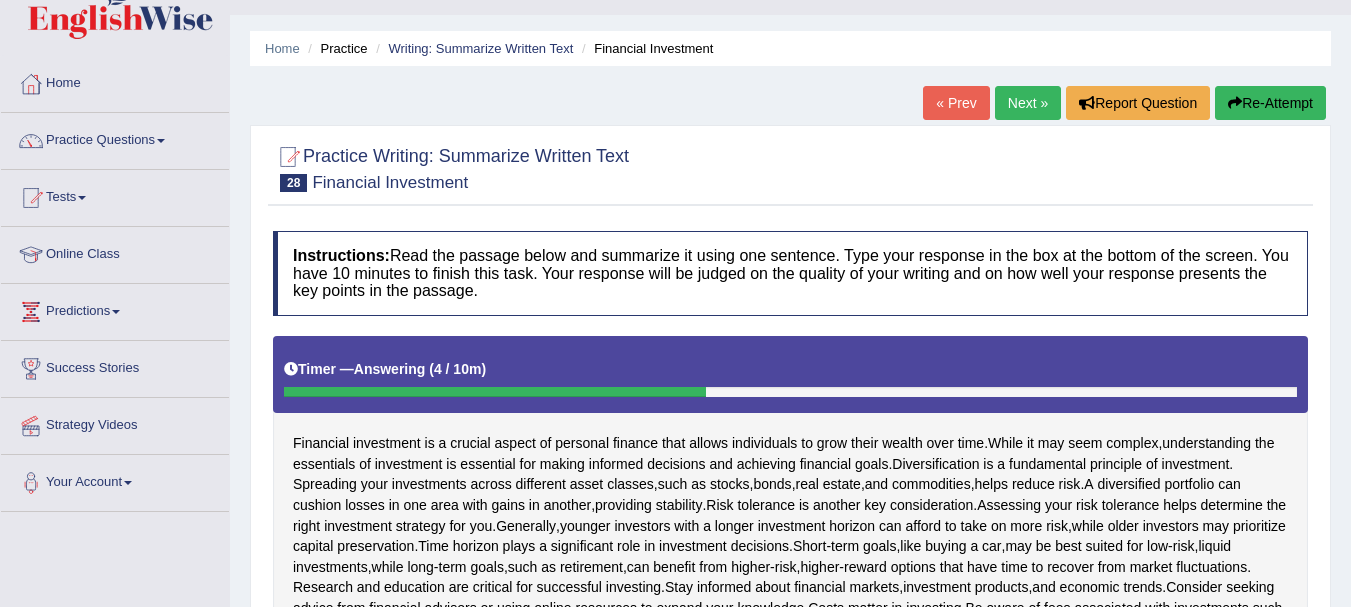 scroll, scrollTop: 29, scrollLeft: 0, axis: vertical 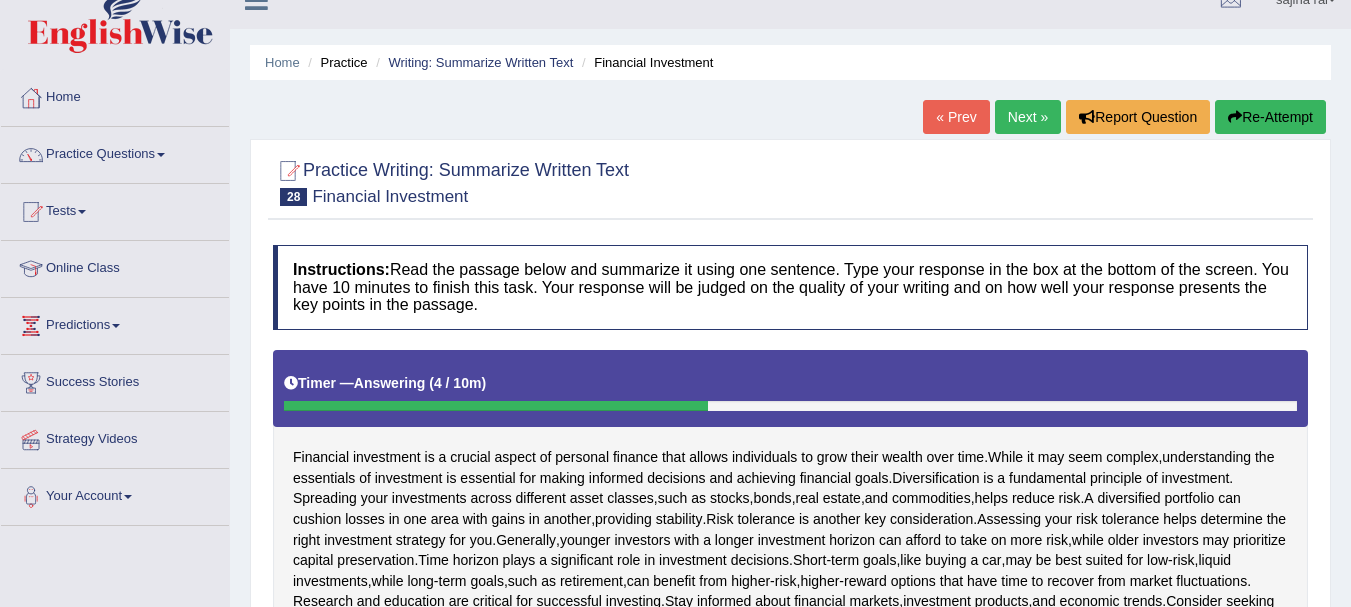 click on "Re-Attempt" at bounding box center [1270, 117] 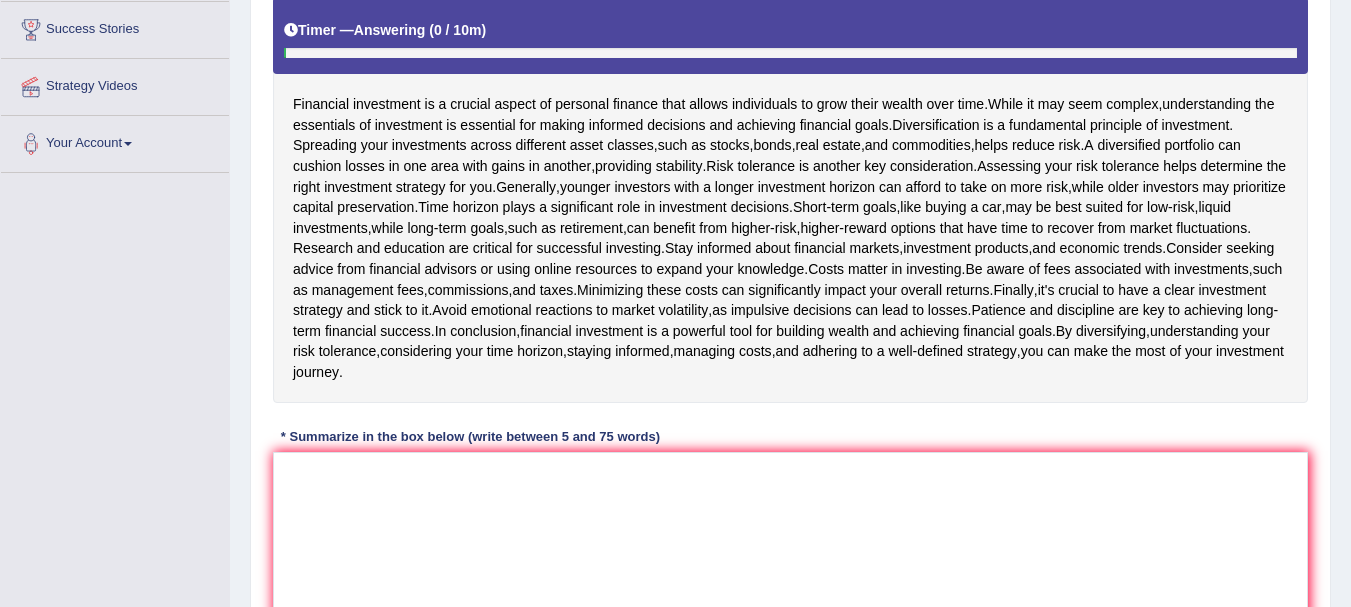 scroll, scrollTop: 0, scrollLeft: 0, axis: both 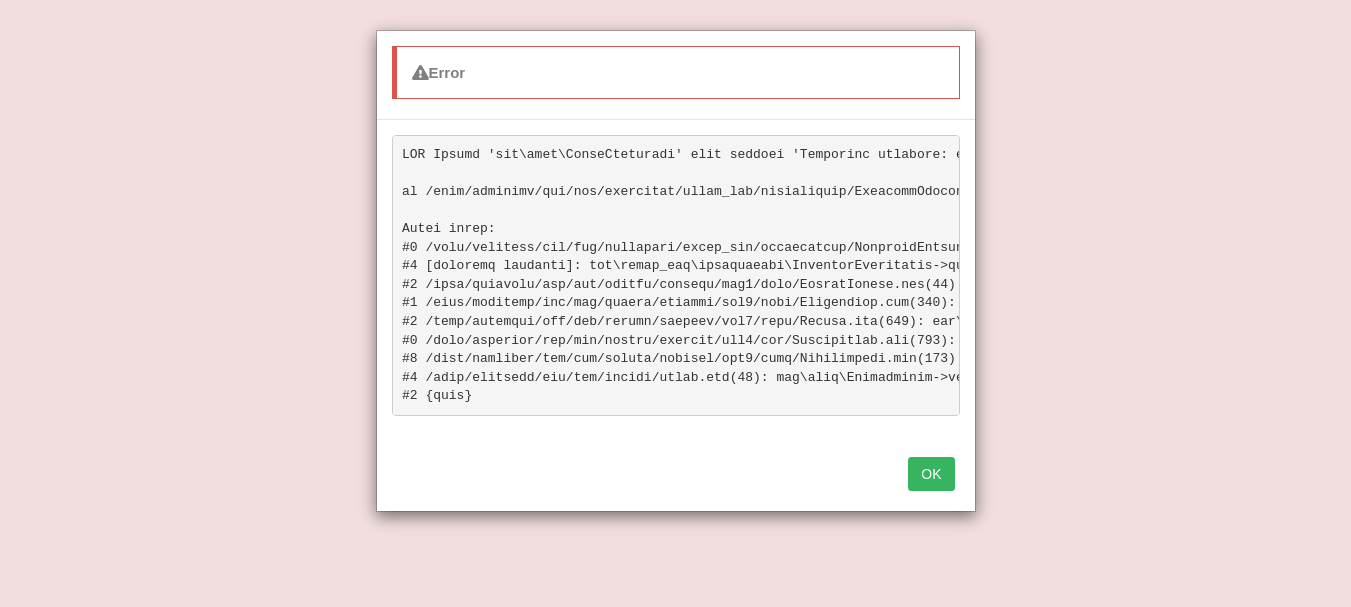 click on "OK" at bounding box center (931, 474) 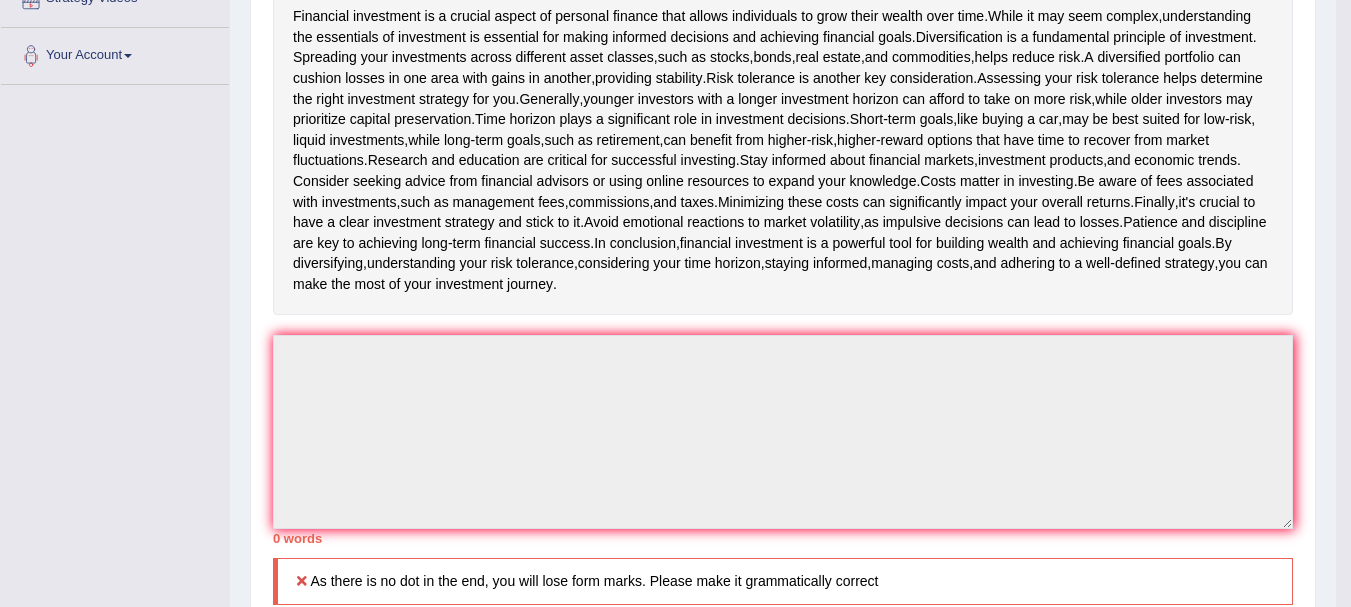 scroll, scrollTop: 492, scrollLeft: 0, axis: vertical 